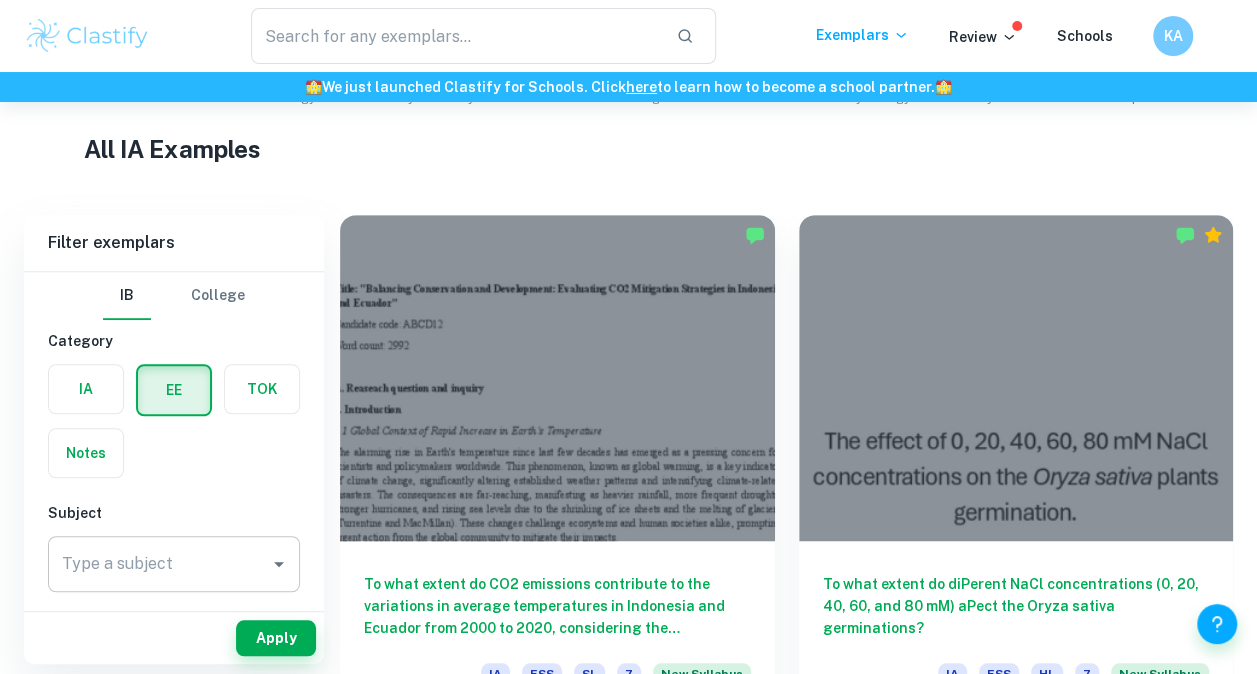 scroll, scrollTop: 459, scrollLeft: 0, axis: vertical 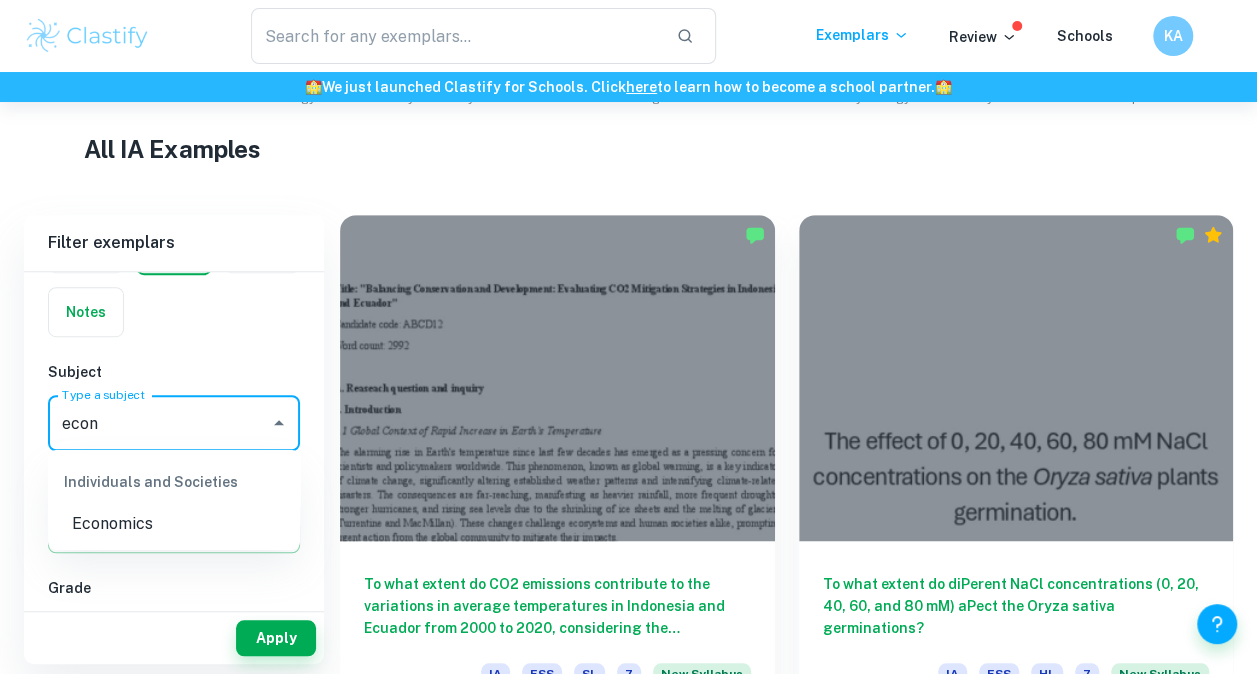 click on "Economics" at bounding box center [174, 524] 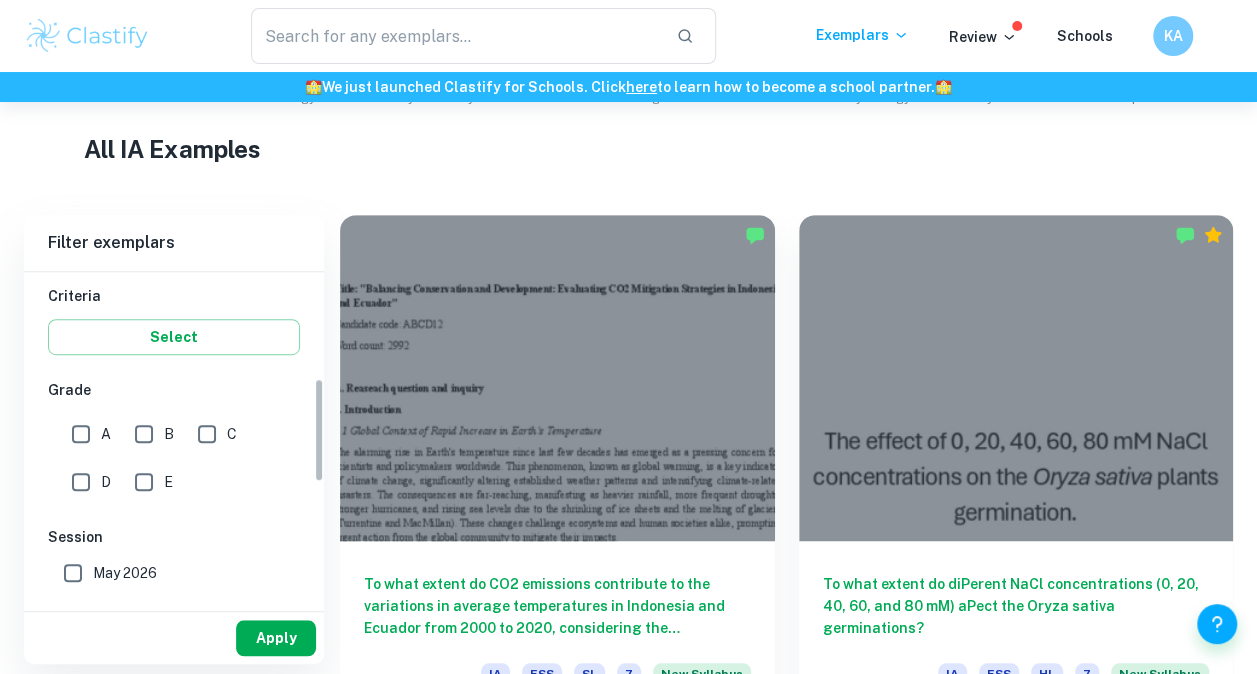 scroll, scrollTop: 344, scrollLeft: 0, axis: vertical 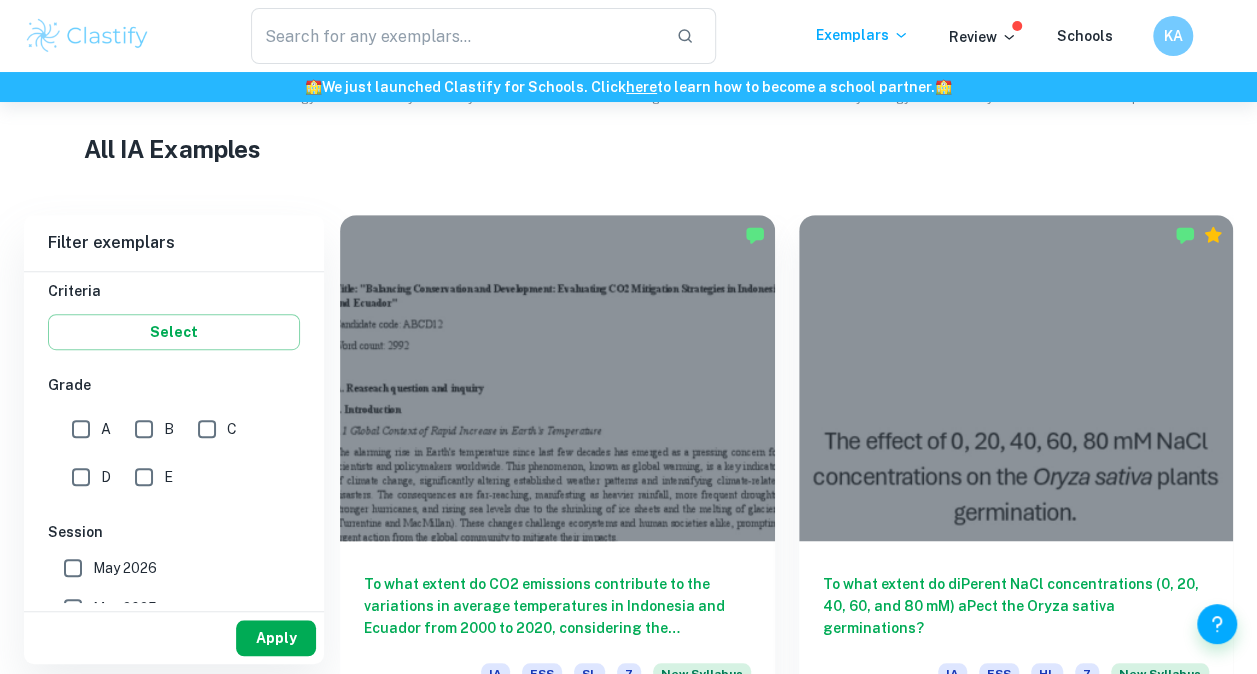 type on "Economics" 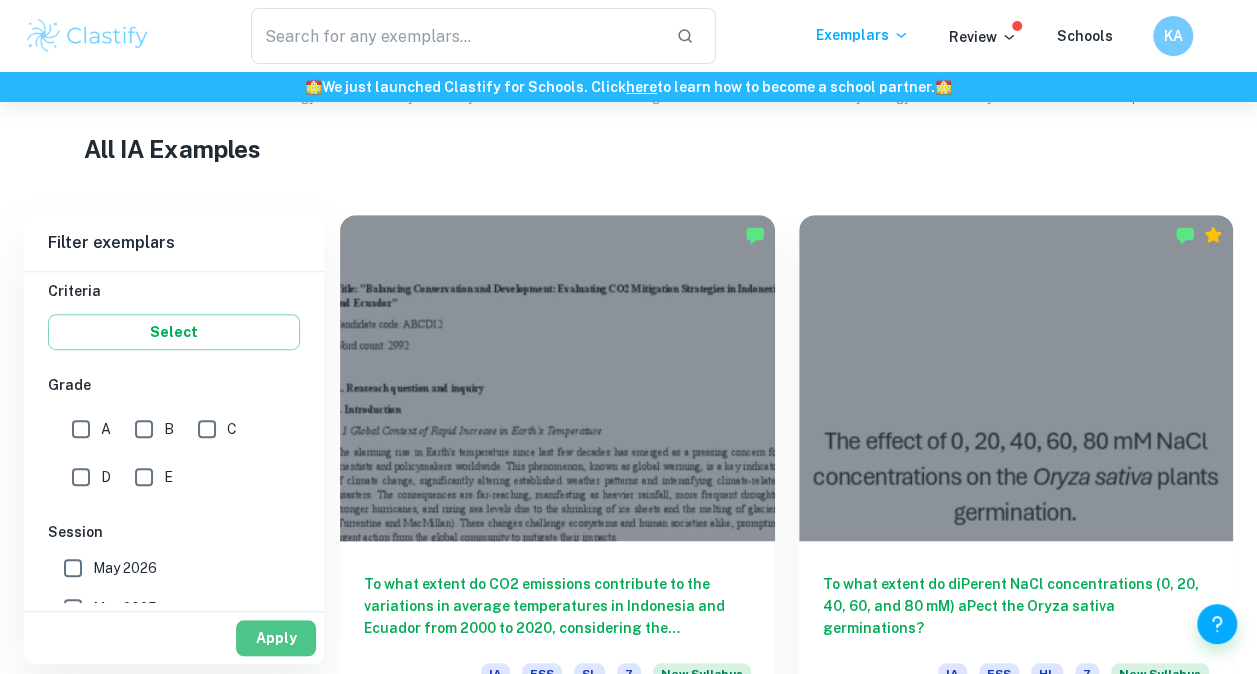 click on "Apply" at bounding box center [276, 638] 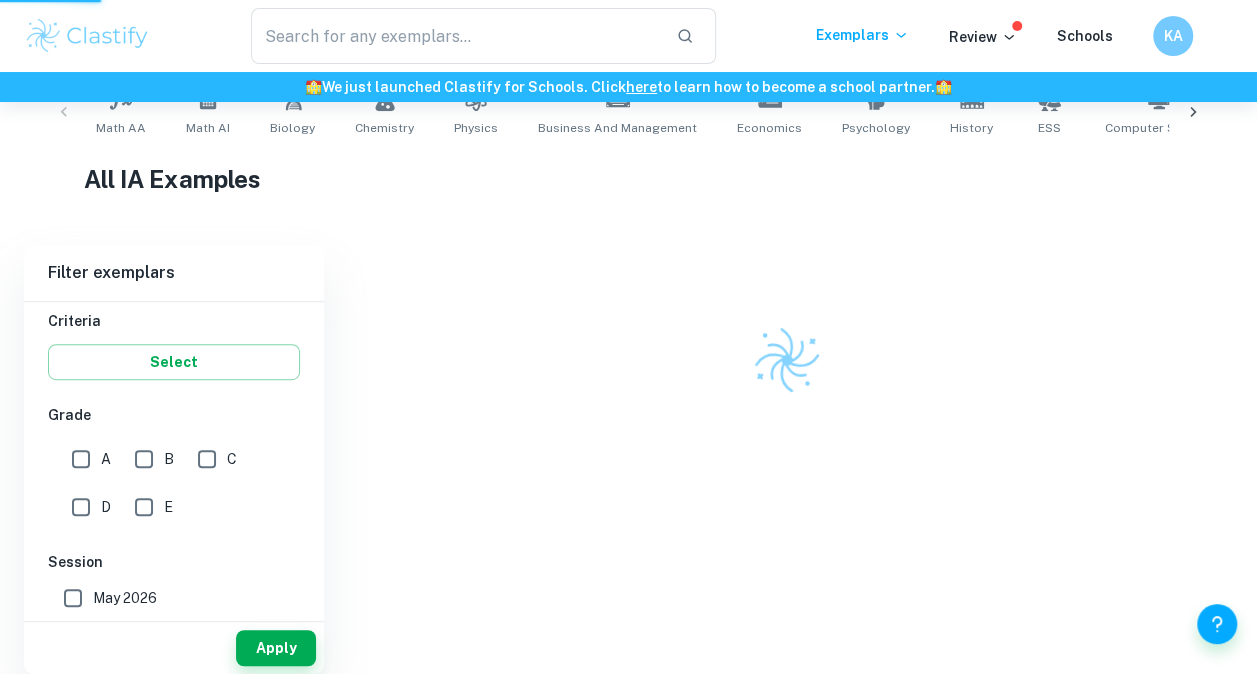 scroll, scrollTop: 419, scrollLeft: 0, axis: vertical 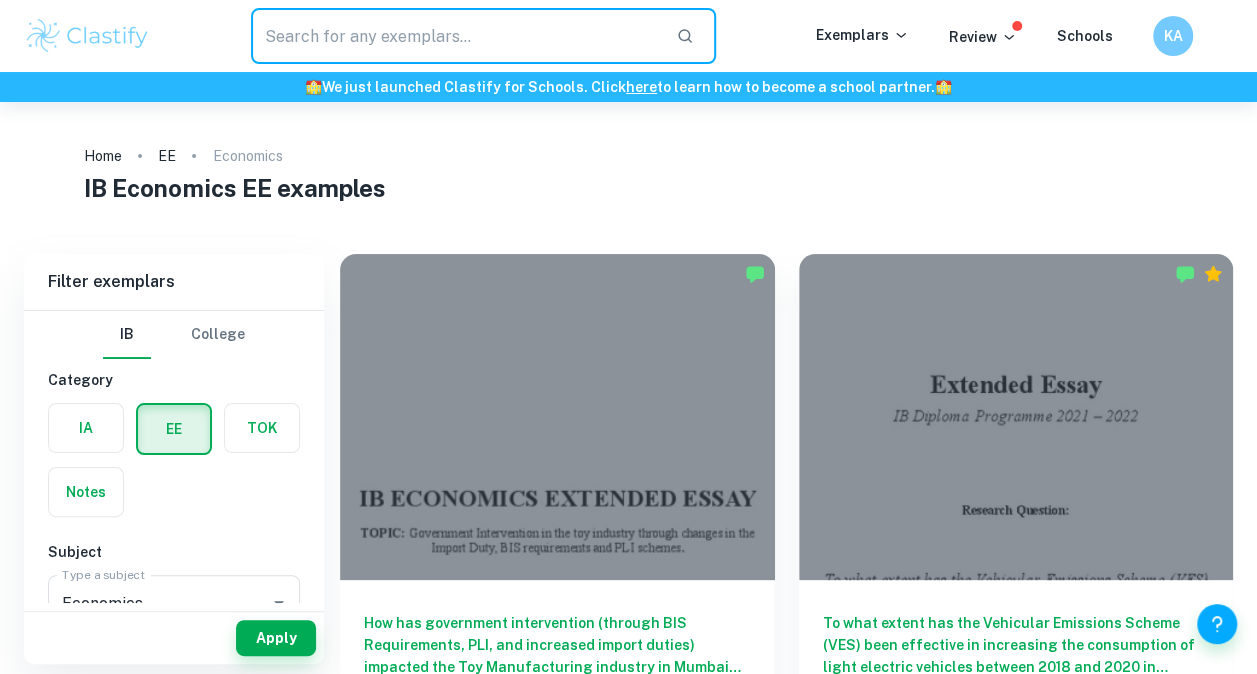 click at bounding box center [456, 36] 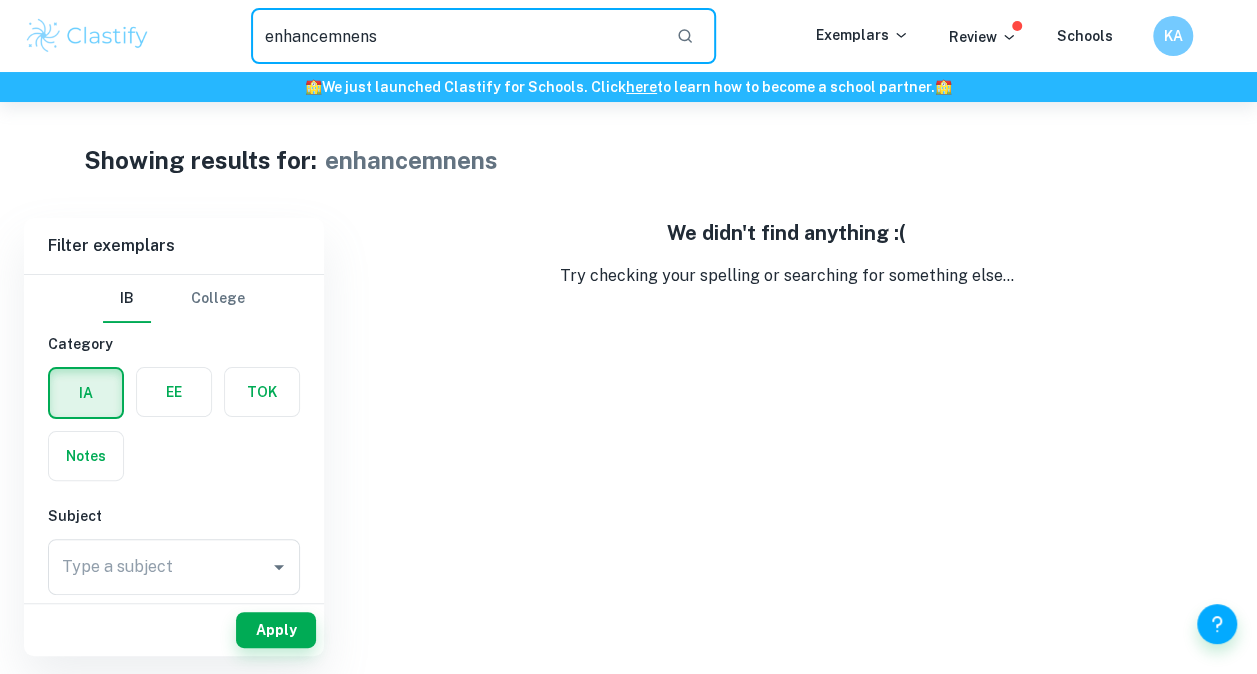 click on "enhancemnens" at bounding box center [456, 36] 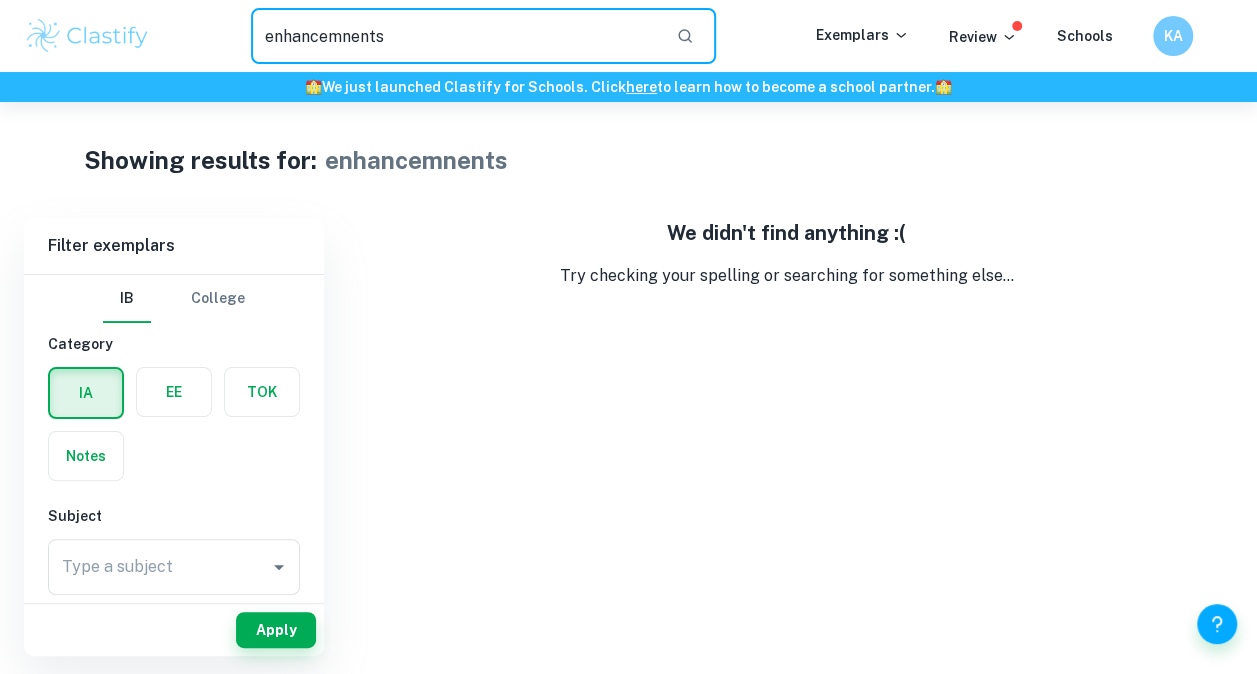 click on "enhancemnents" at bounding box center (456, 36) 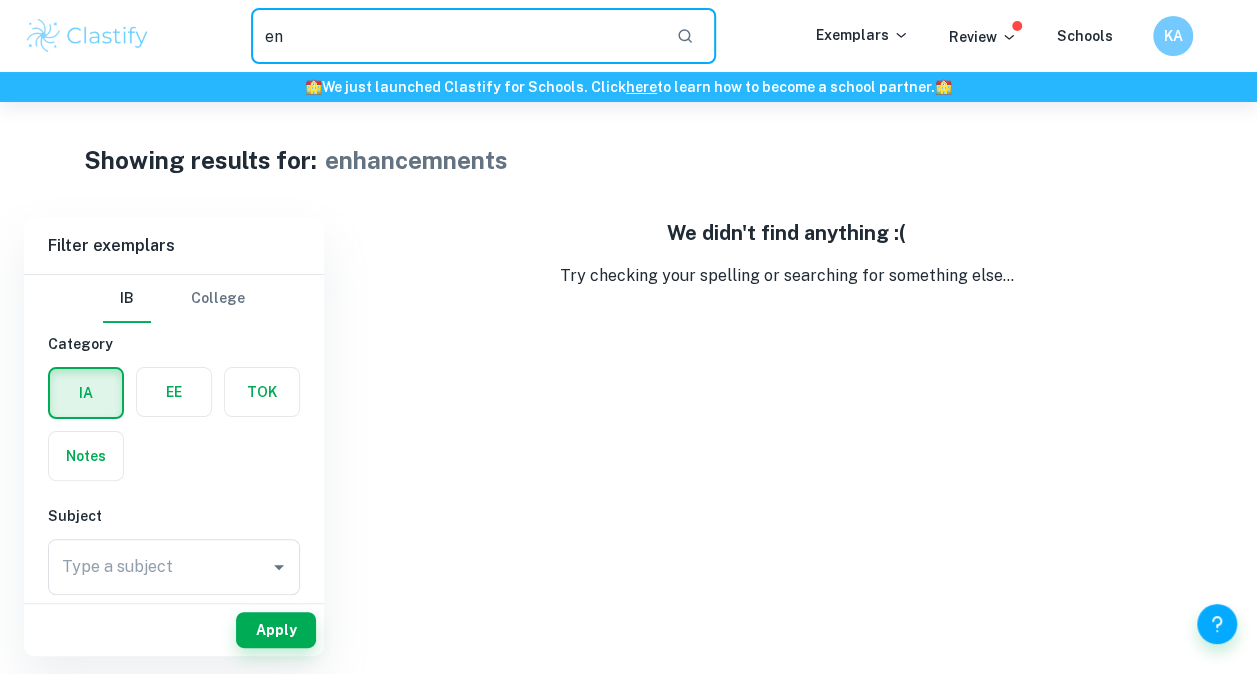 type on "e" 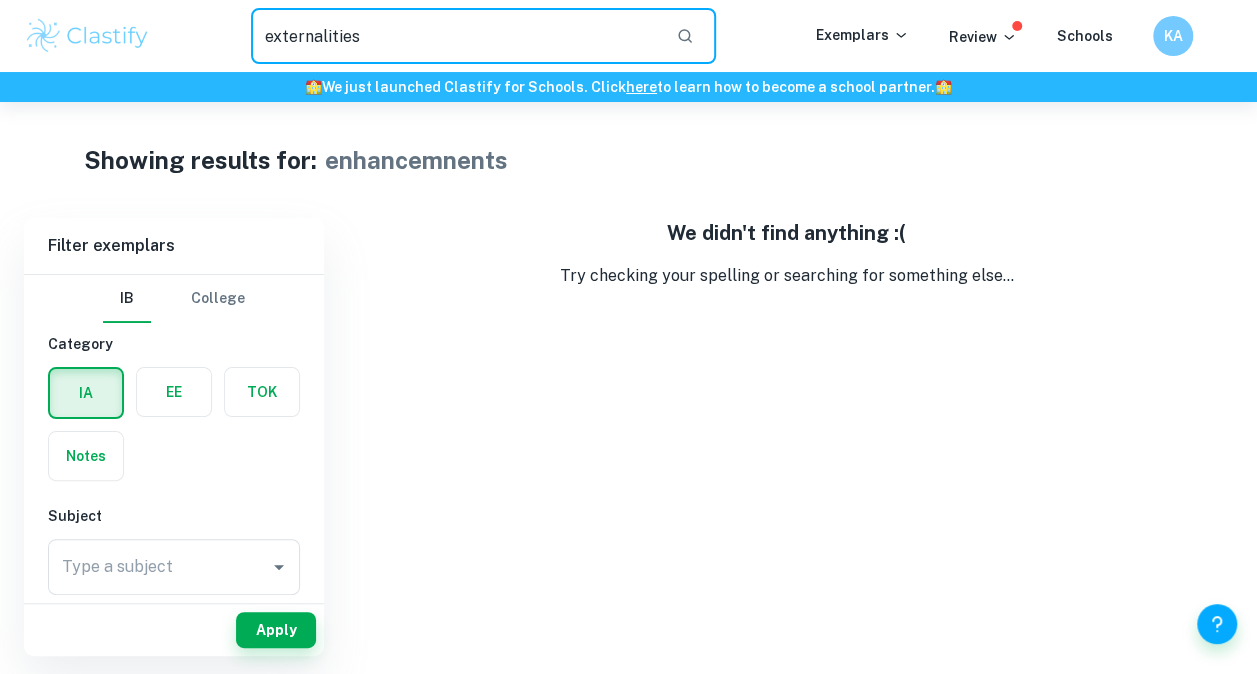 type on "externalities" 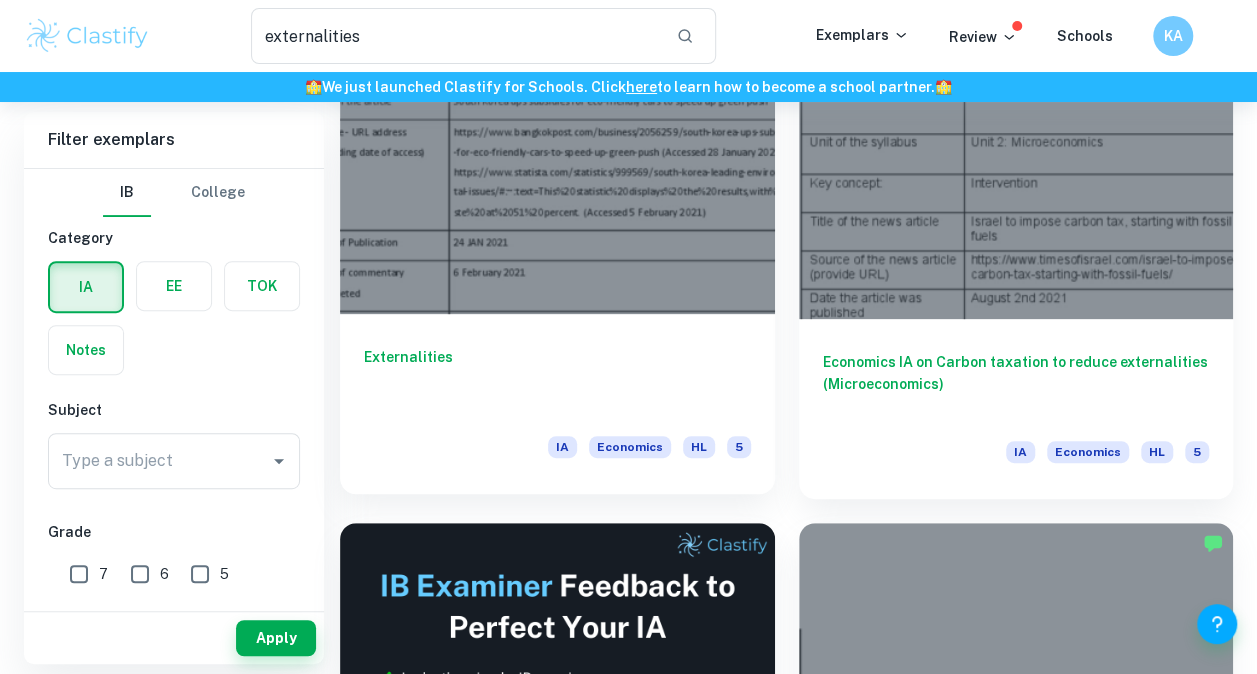 scroll, scrollTop: 228, scrollLeft: 0, axis: vertical 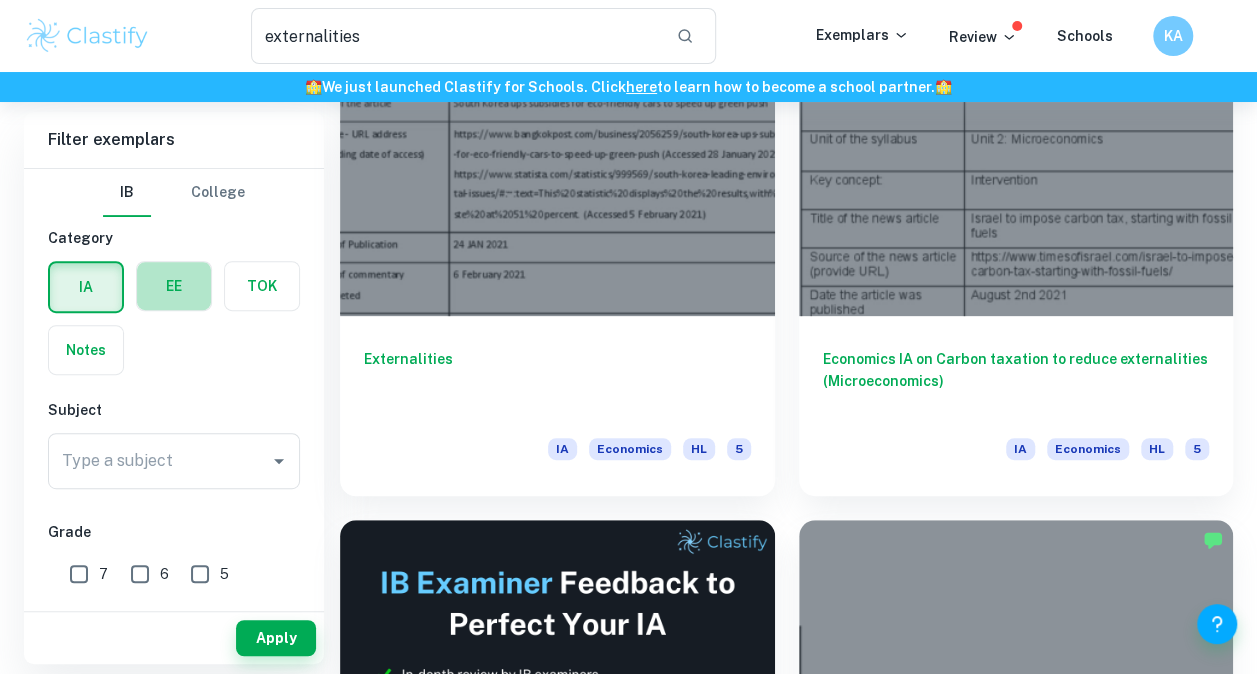 click at bounding box center (174, 286) 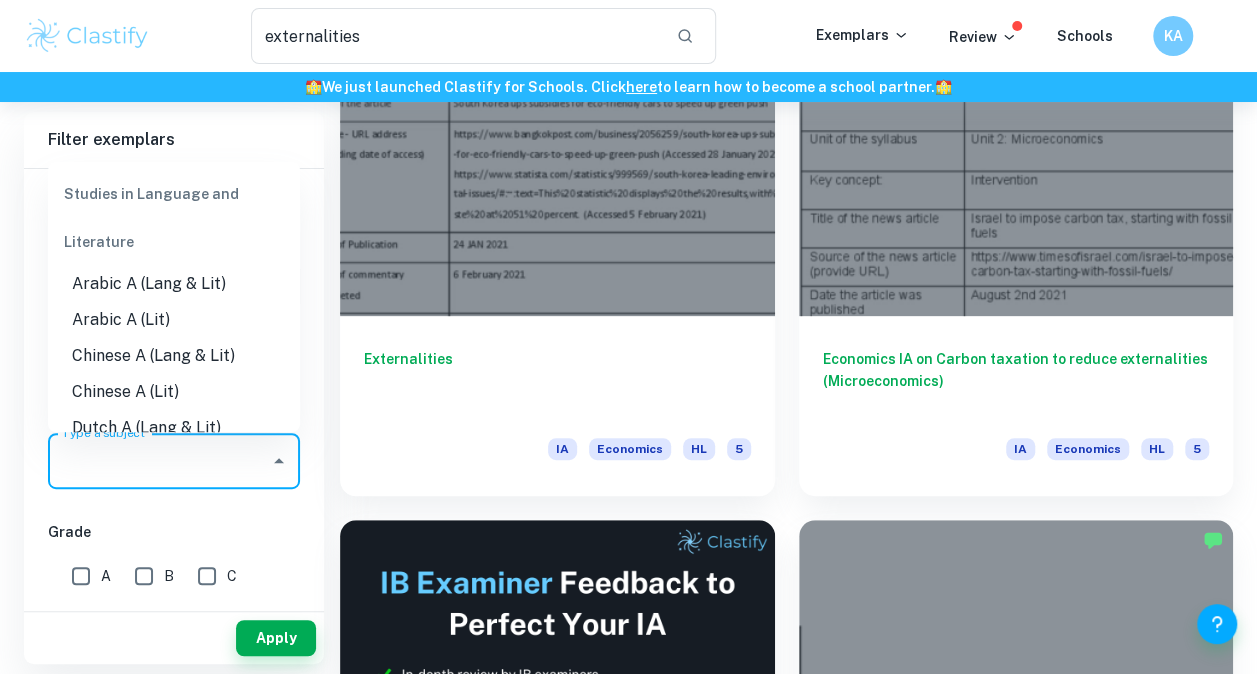 click on "Type a subject" at bounding box center [159, 461] 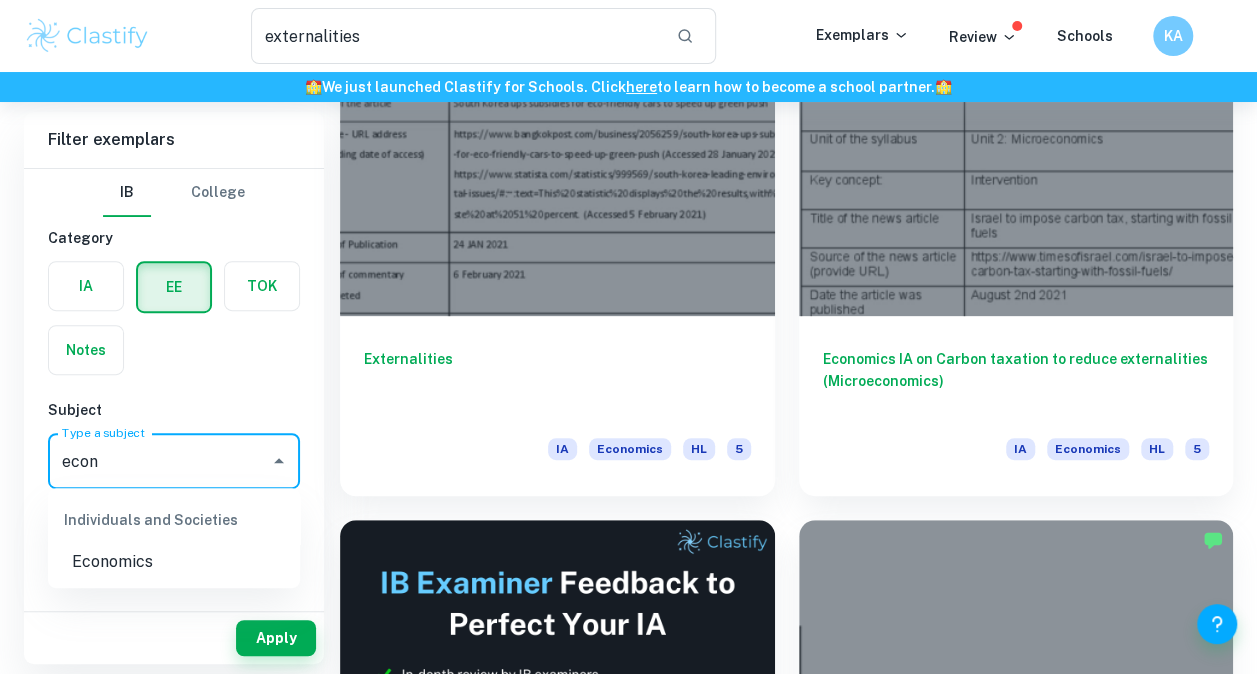 click on "Economics" at bounding box center [174, 562] 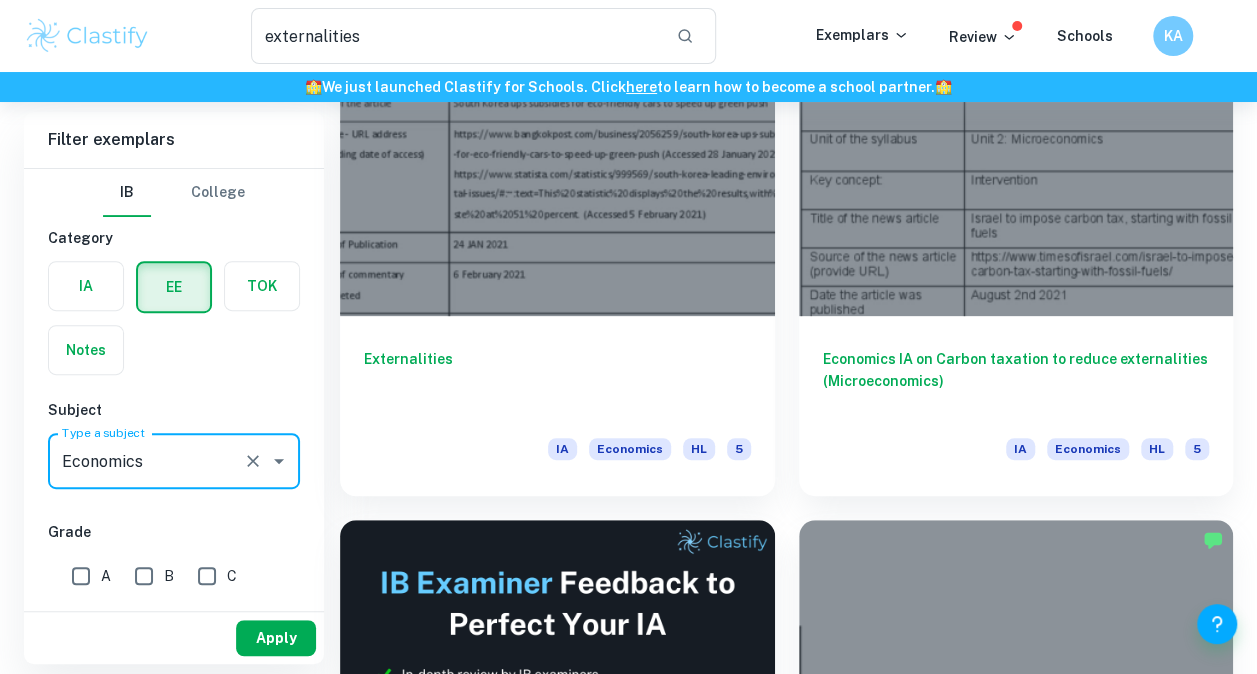 type on "Economics" 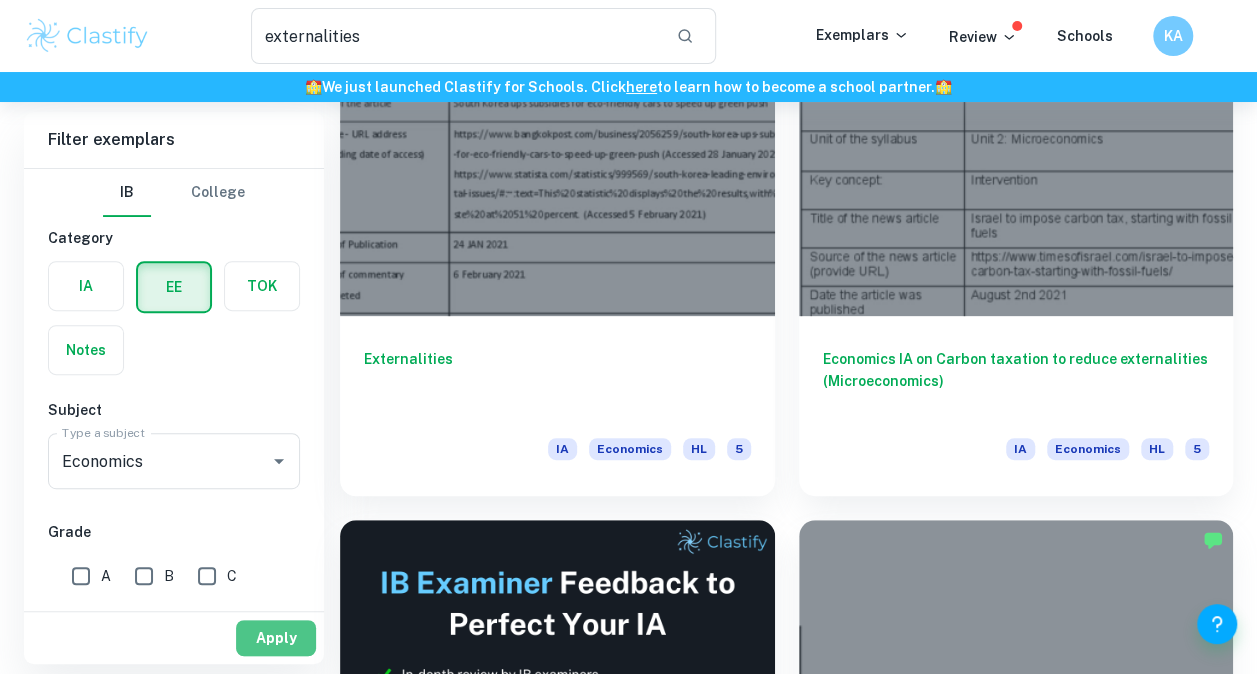 click on "Apply" at bounding box center [276, 638] 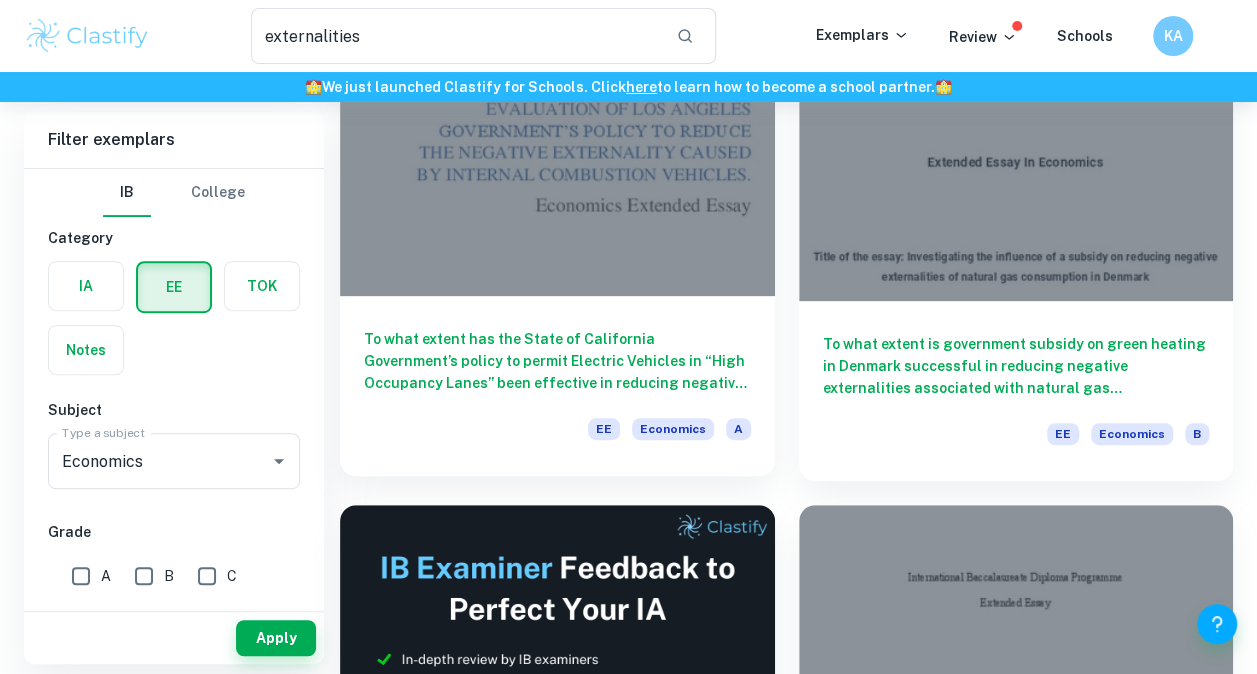 scroll, scrollTop: 244, scrollLeft: 0, axis: vertical 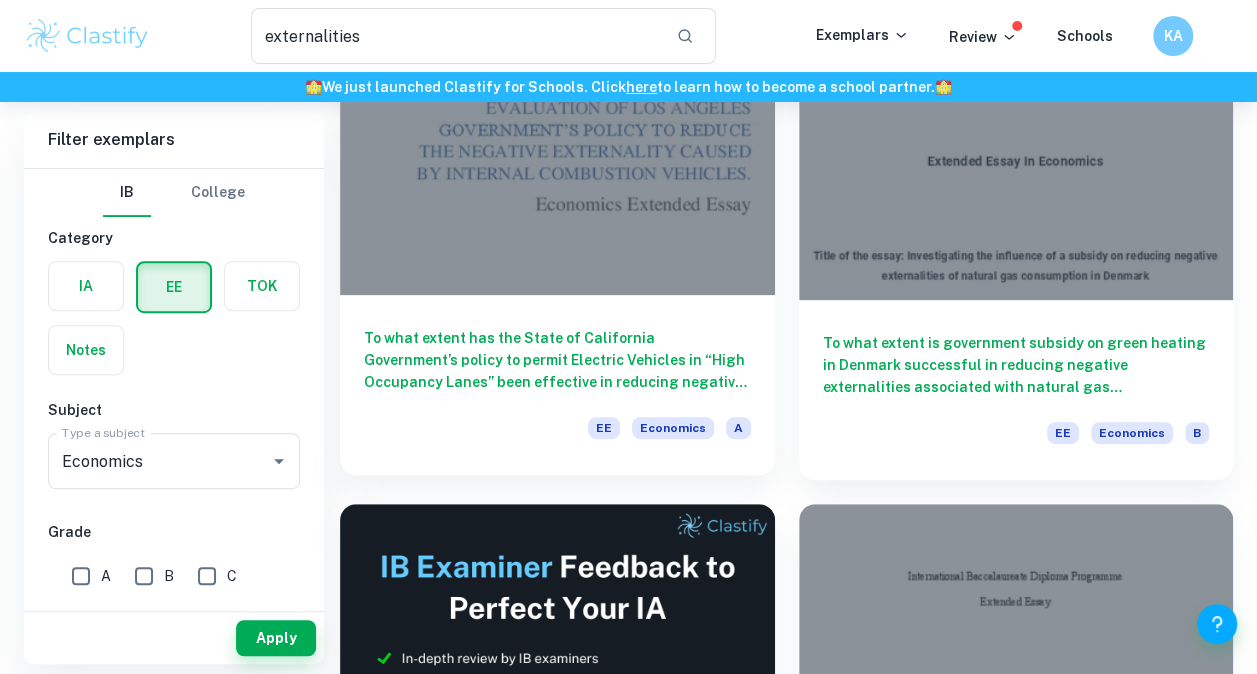 click on "To what extent has the State of California Government’s policy to permit Electric Vehicles in “High Occupancy Lanes” been effective in reducing negative externalities of Internal Combustion Vehicles in Los Angeles City?" at bounding box center (557, 360) 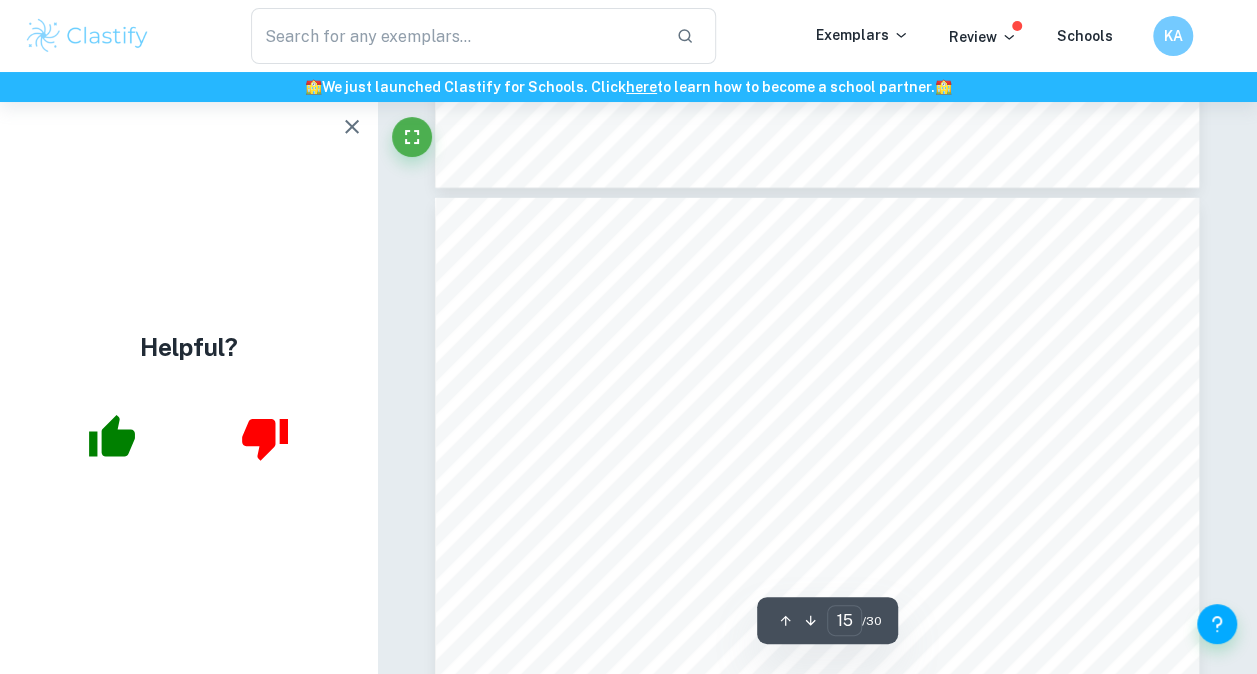 scroll, scrollTop: 14008, scrollLeft: 0, axis: vertical 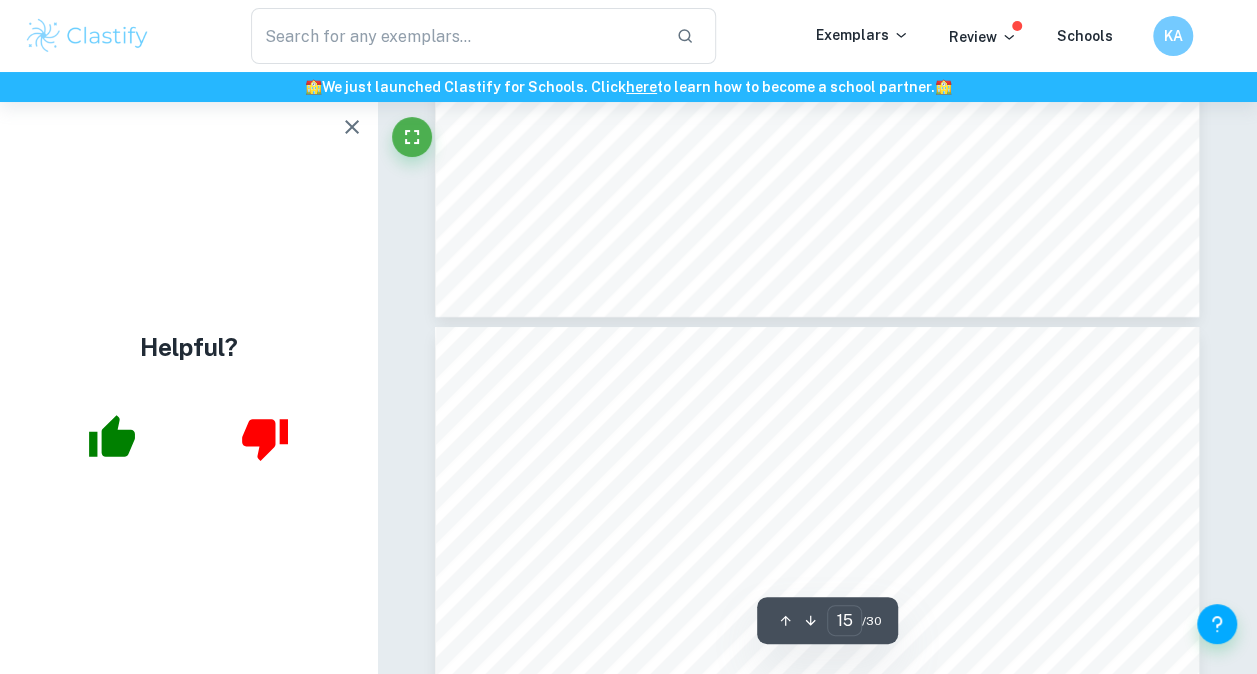 type on "16" 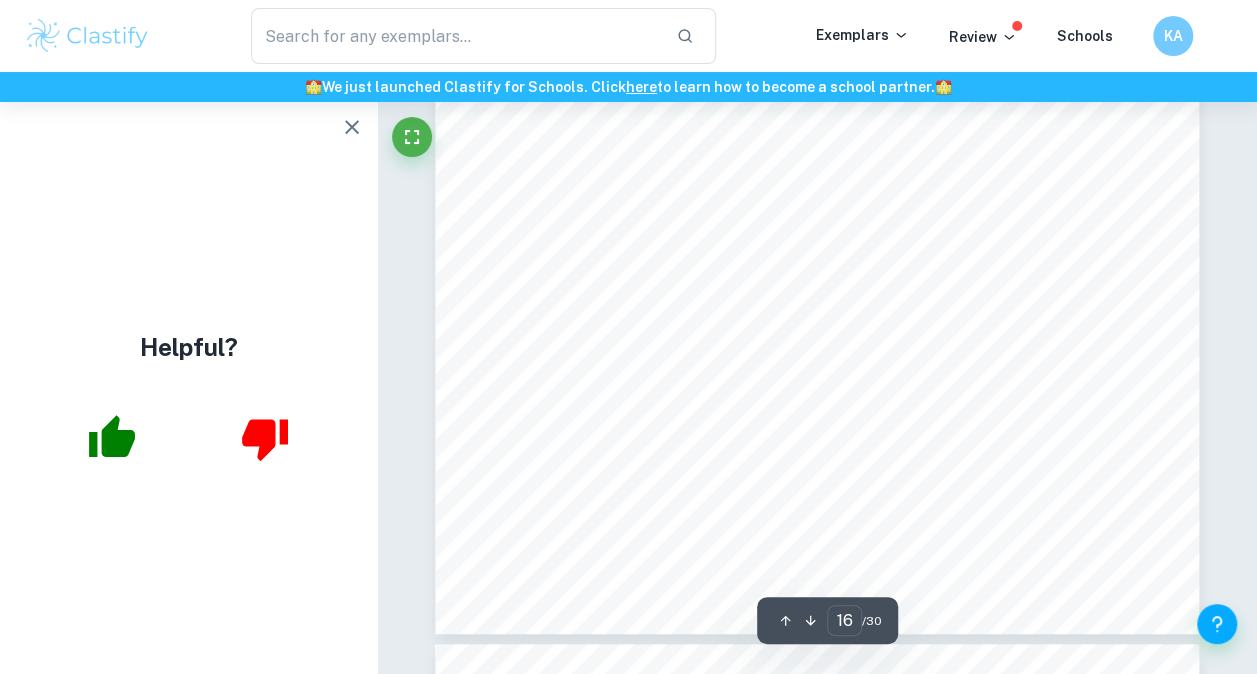 scroll, scrollTop: 15565, scrollLeft: 0, axis: vertical 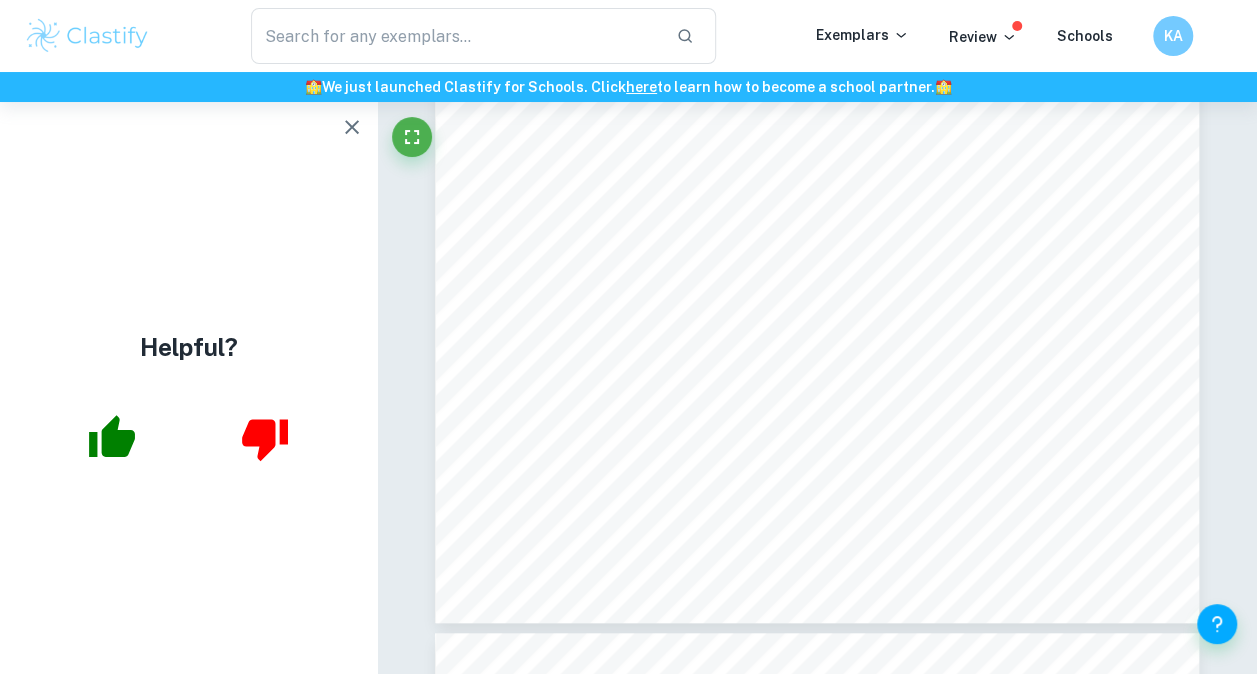 type on "externalities" 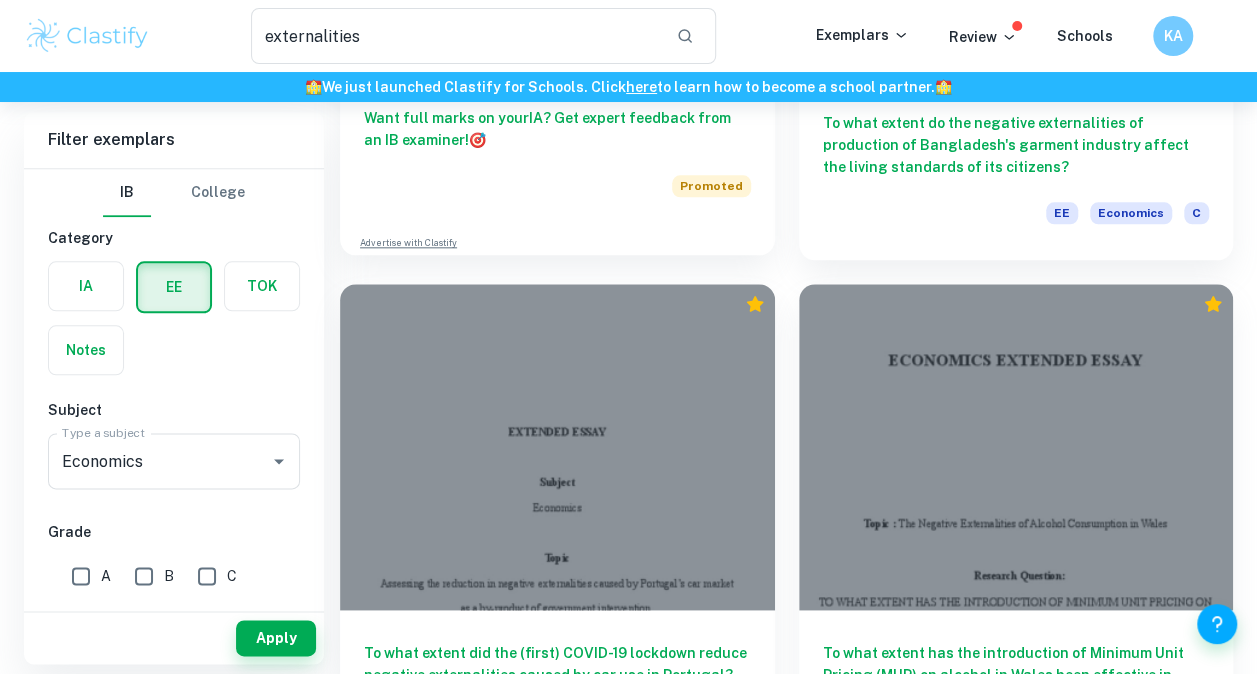scroll, scrollTop: 1109, scrollLeft: 0, axis: vertical 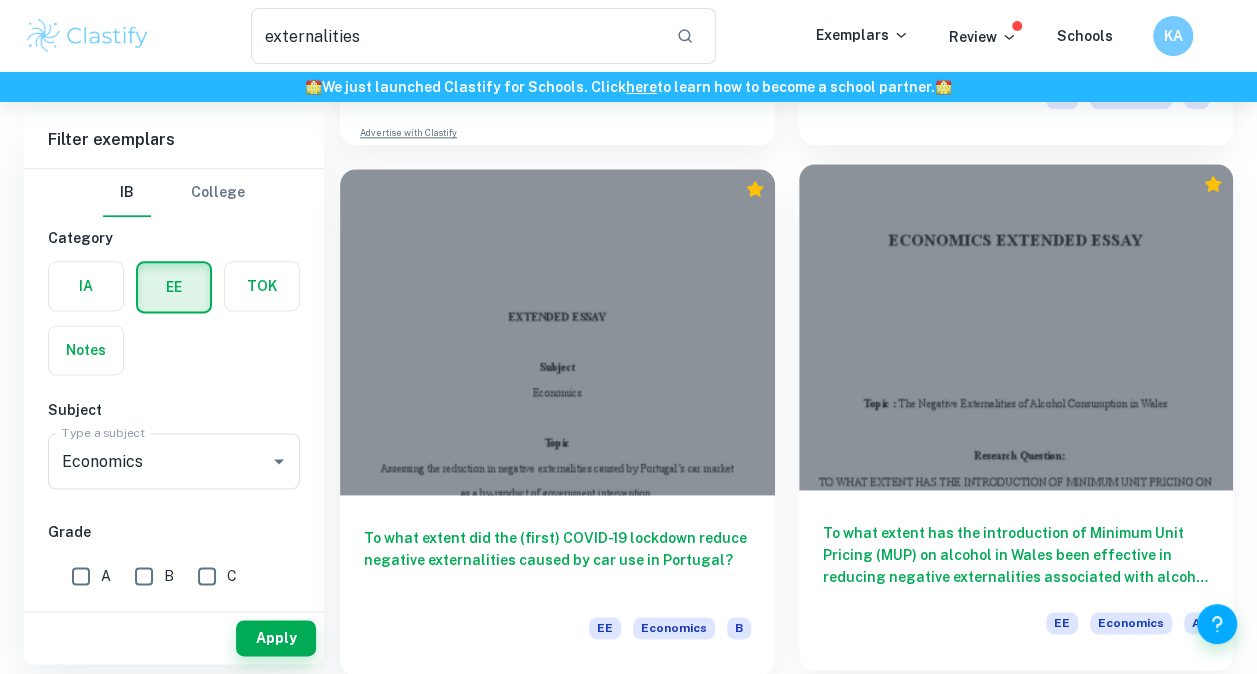 click on "To what extent has the introduction of Minimum Unit Pricing (MUP) on alcohol in
Wales been effective in reducing negative externalities associated with alcohol
consumption?" at bounding box center (1016, 555) 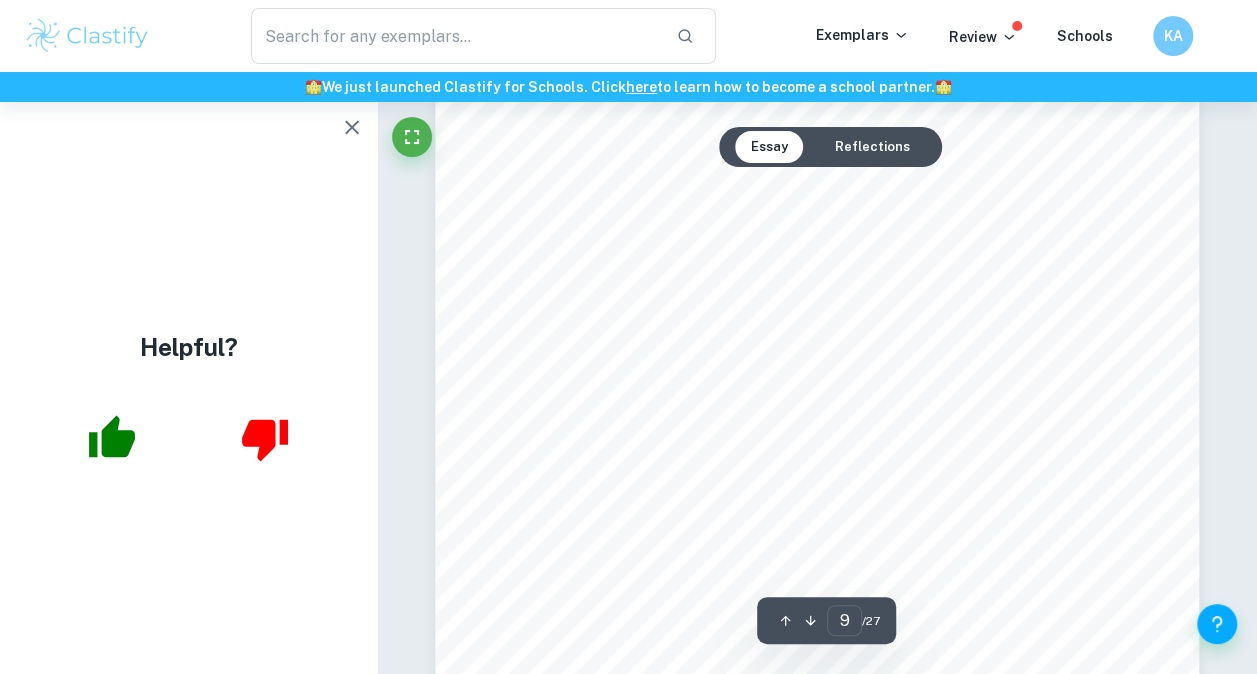 scroll, scrollTop: 8936, scrollLeft: 0, axis: vertical 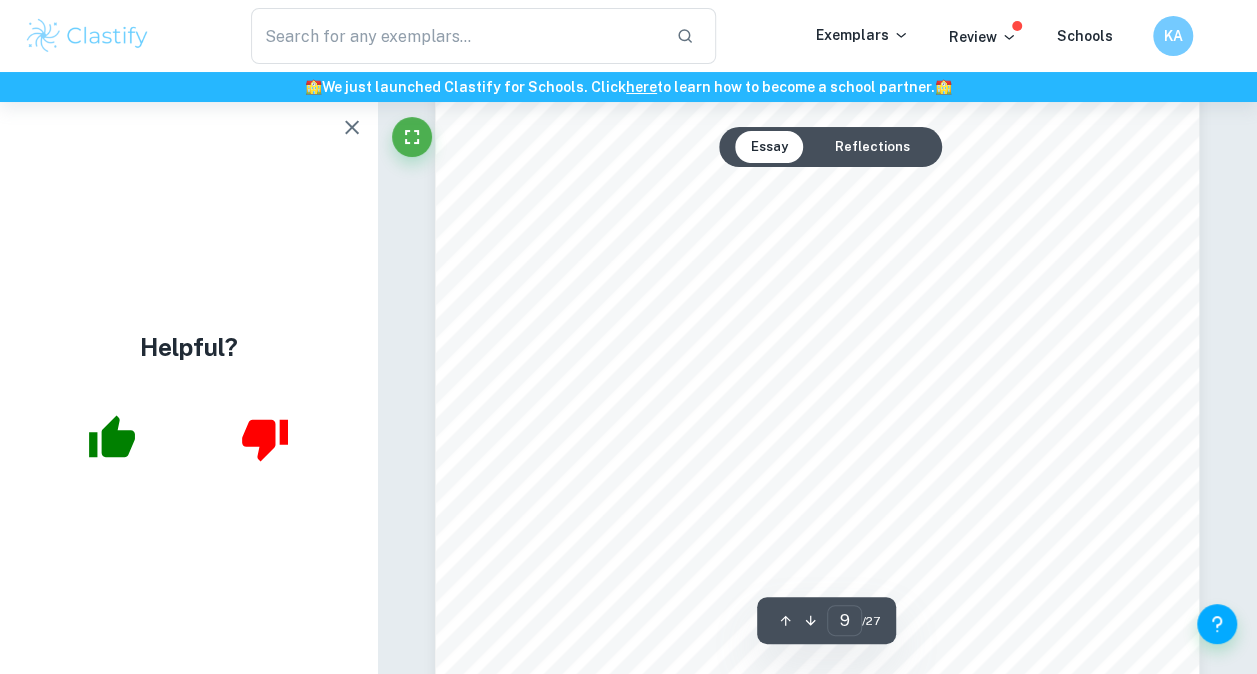 click on "Figure 4: Price noor impact on the alcohol market in Wales" at bounding box center (840, 537) 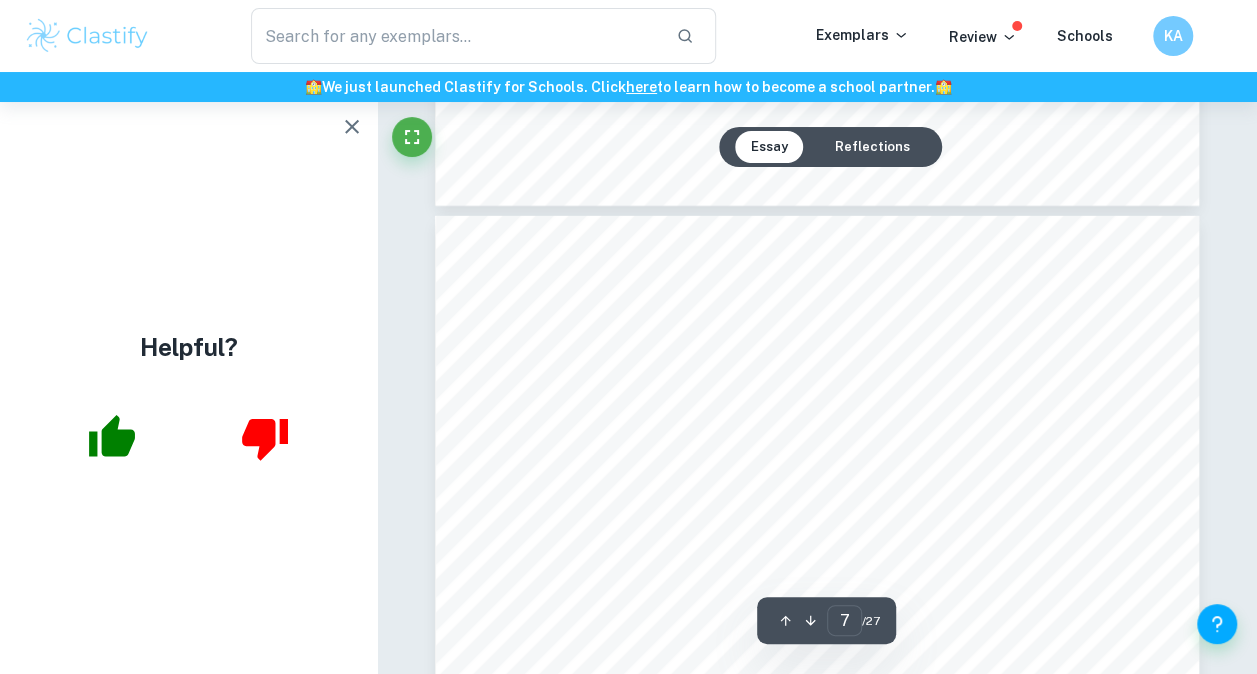 scroll, scrollTop: 6616, scrollLeft: 0, axis: vertical 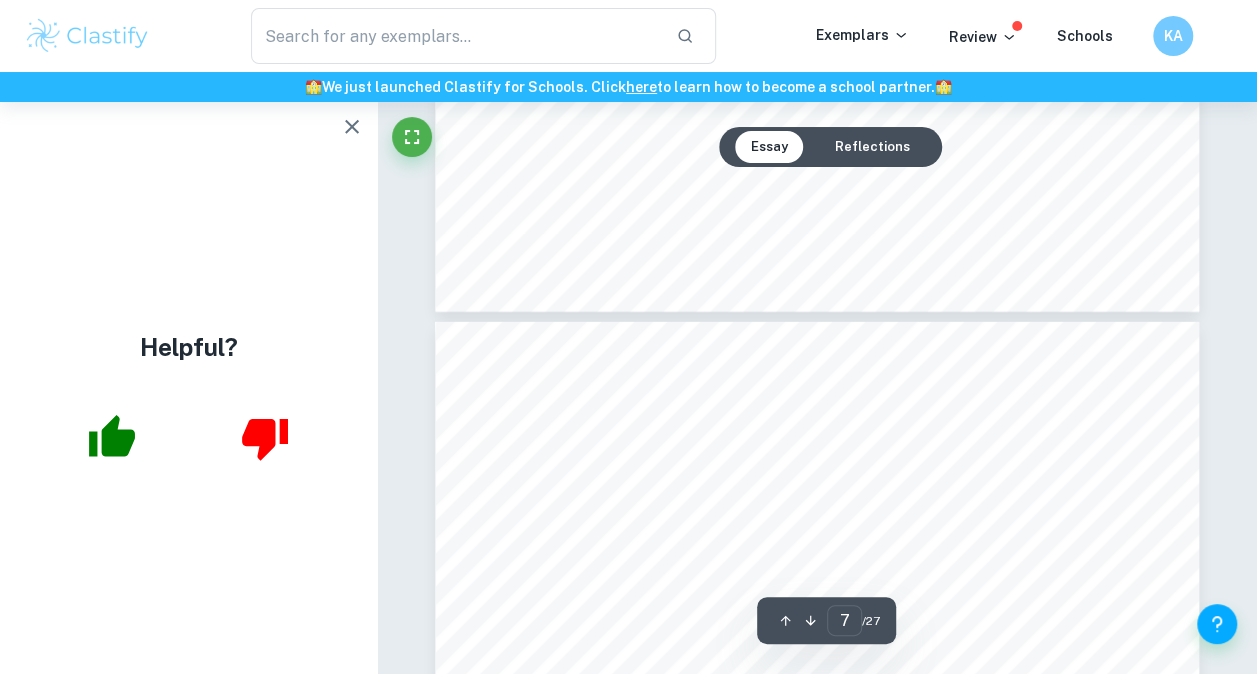 type on "6" 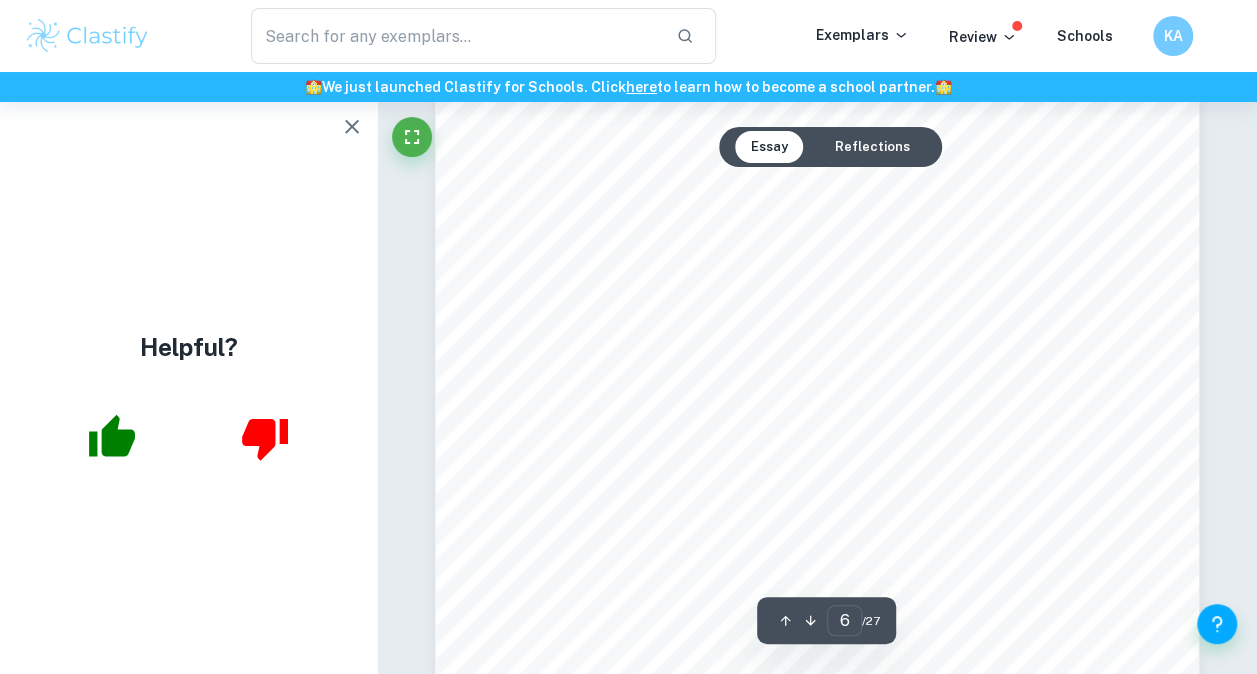 scroll, scrollTop: 6020, scrollLeft: 0, axis: vertical 